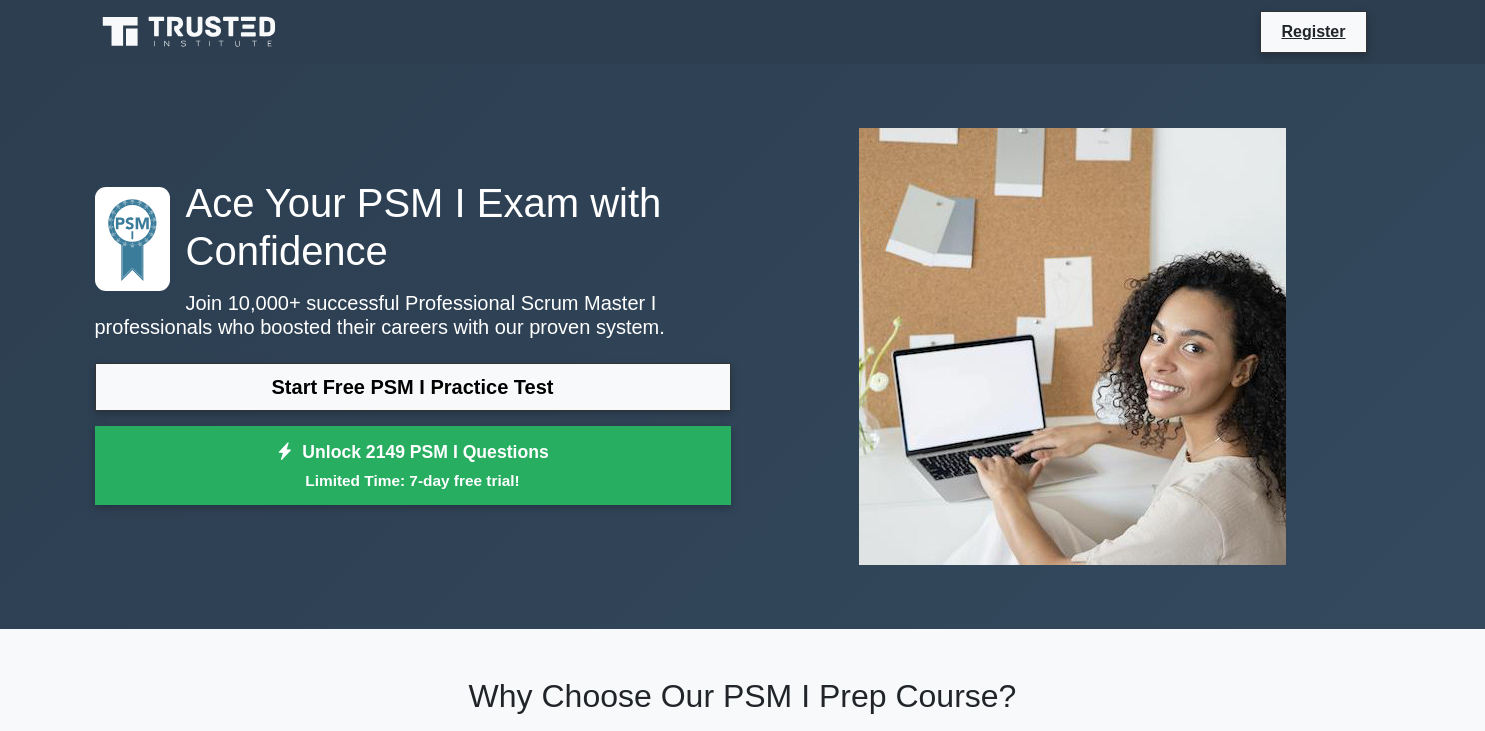 scroll, scrollTop: 0, scrollLeft: 0, axis: both 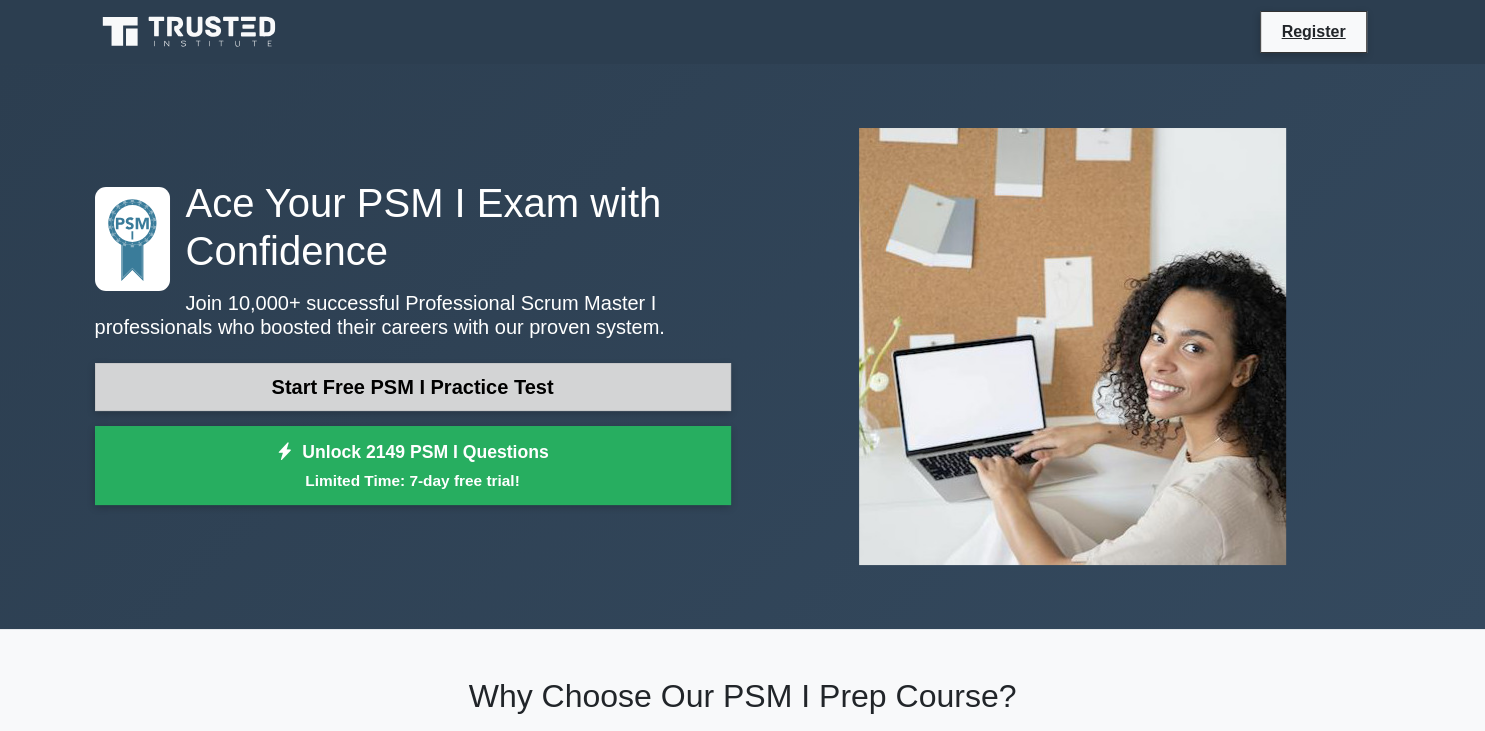 click on "Start Free PSM I Practice Test" at bounding box center [413, 387] 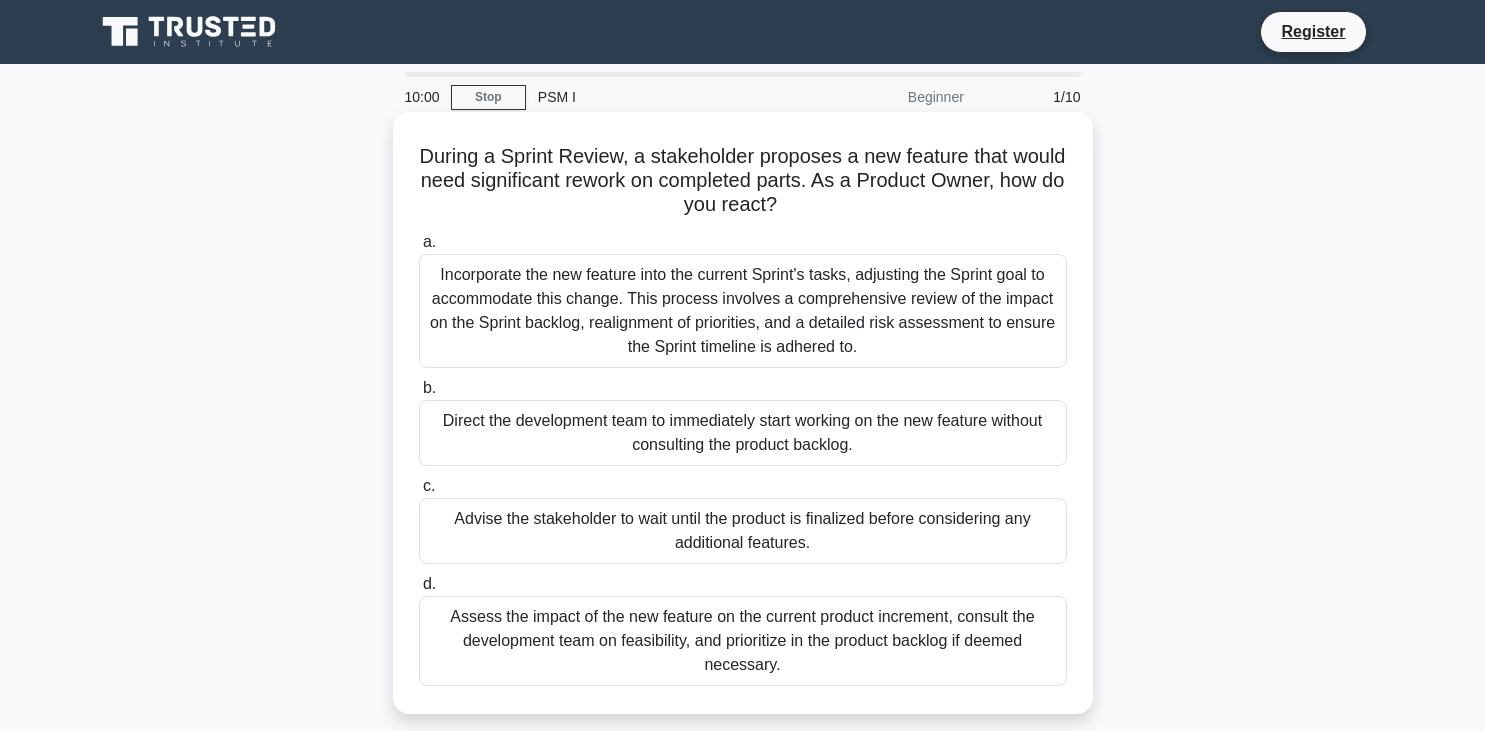 scroll, scrollTop: 0, scrollLeft: 0, axis: both 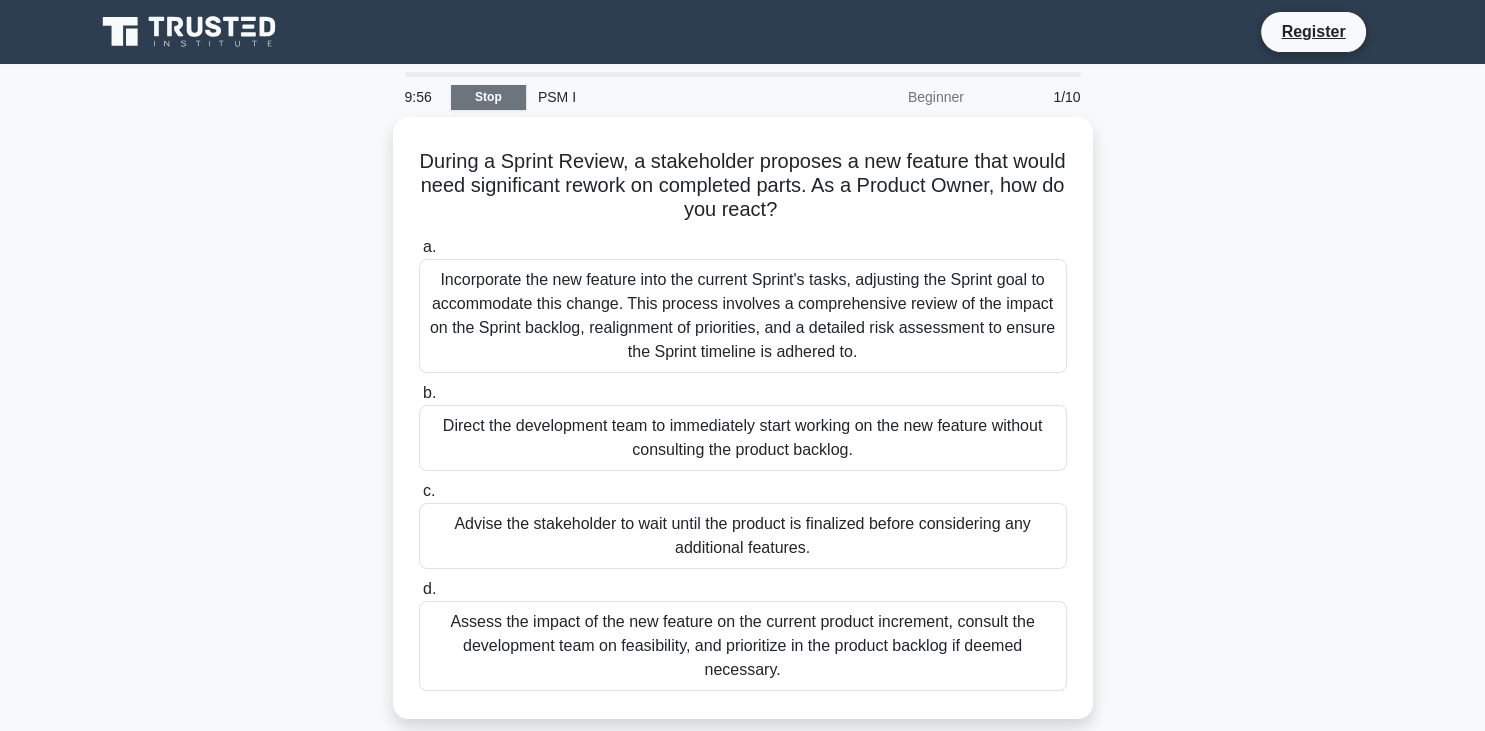 click on "Stop" at bounding box center (488, 97) 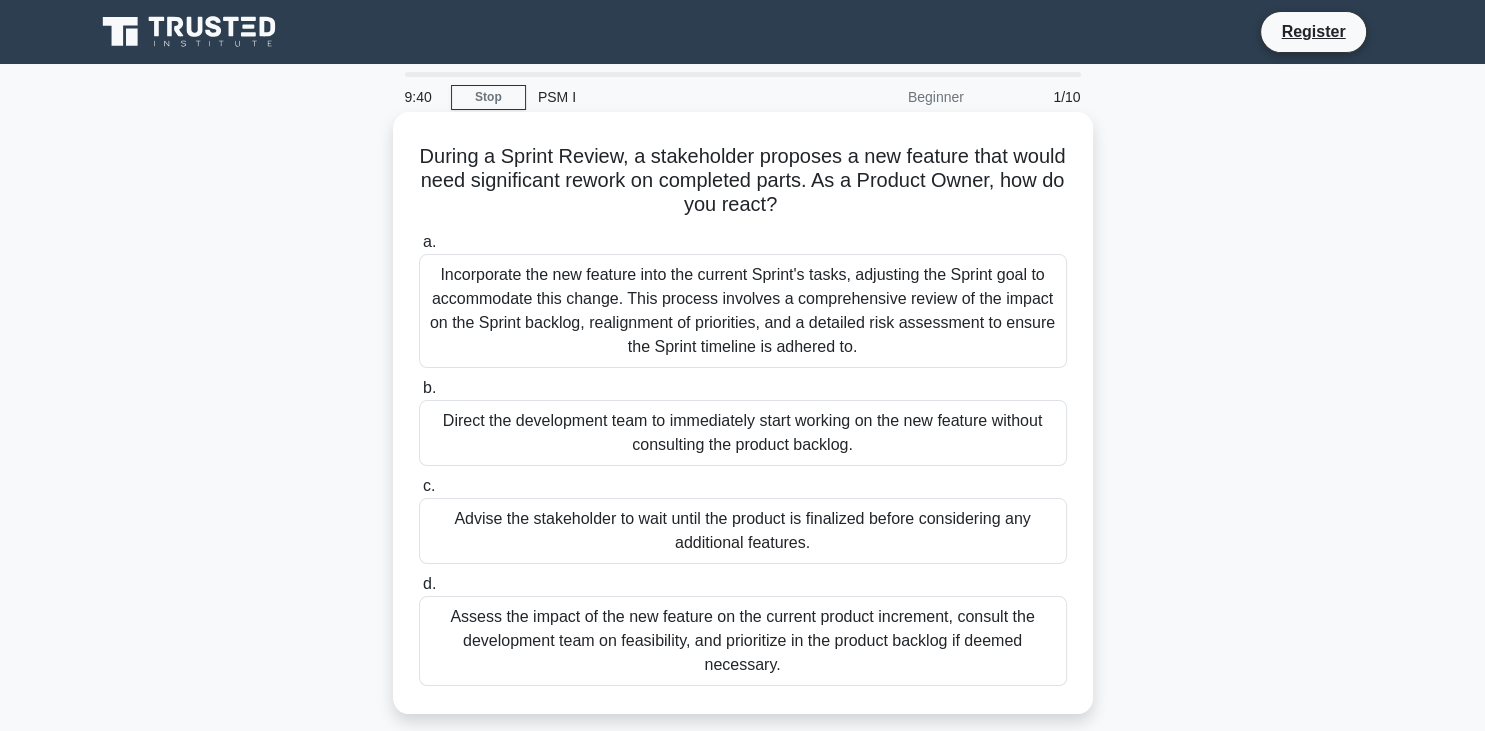 click on "Advise the stakeholder to wait until the product is finalized before considering any additional features." at bounding box center [743, 531] 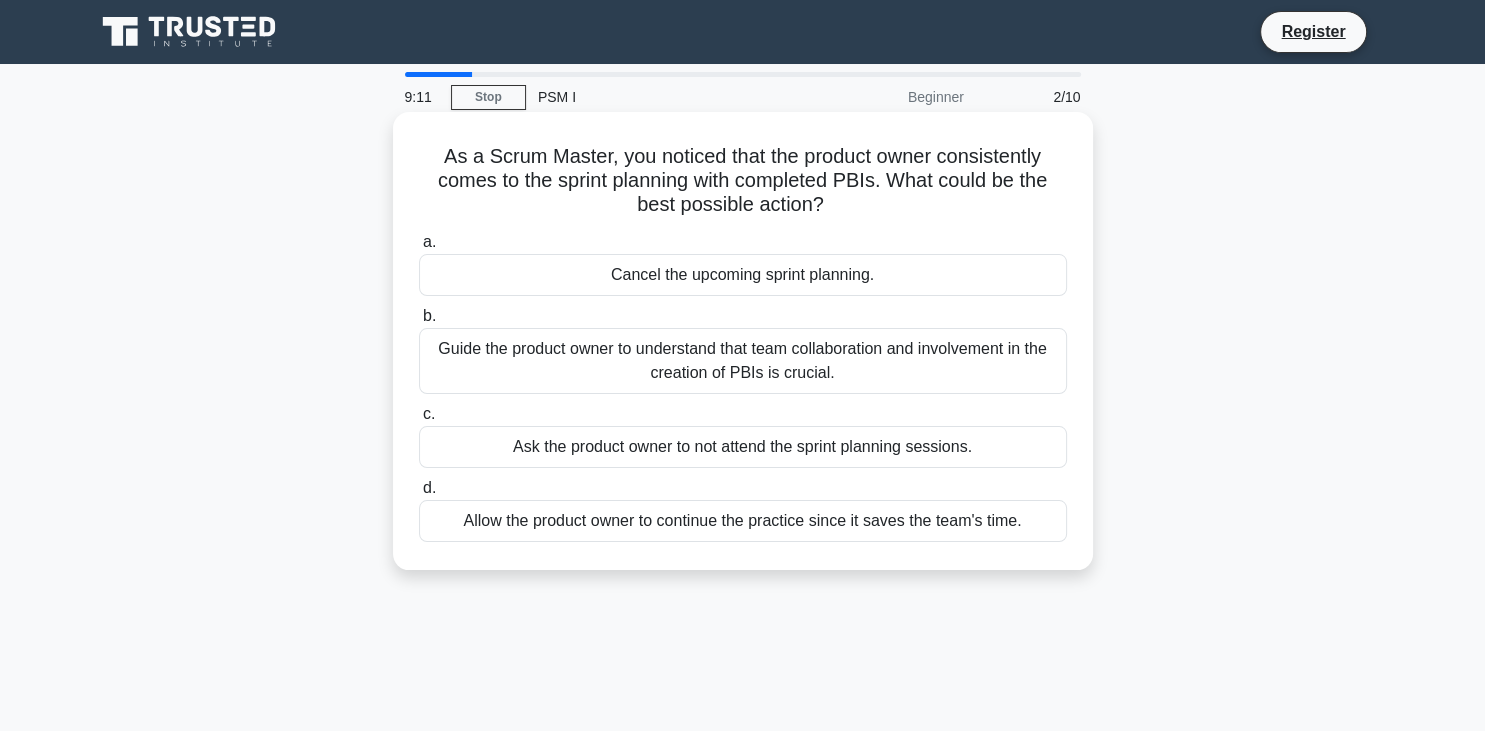 click on "Guide the product owner to understand that team collaboration and involvement in the creation of PBIs is crucial." at bounding box center [743, 361] 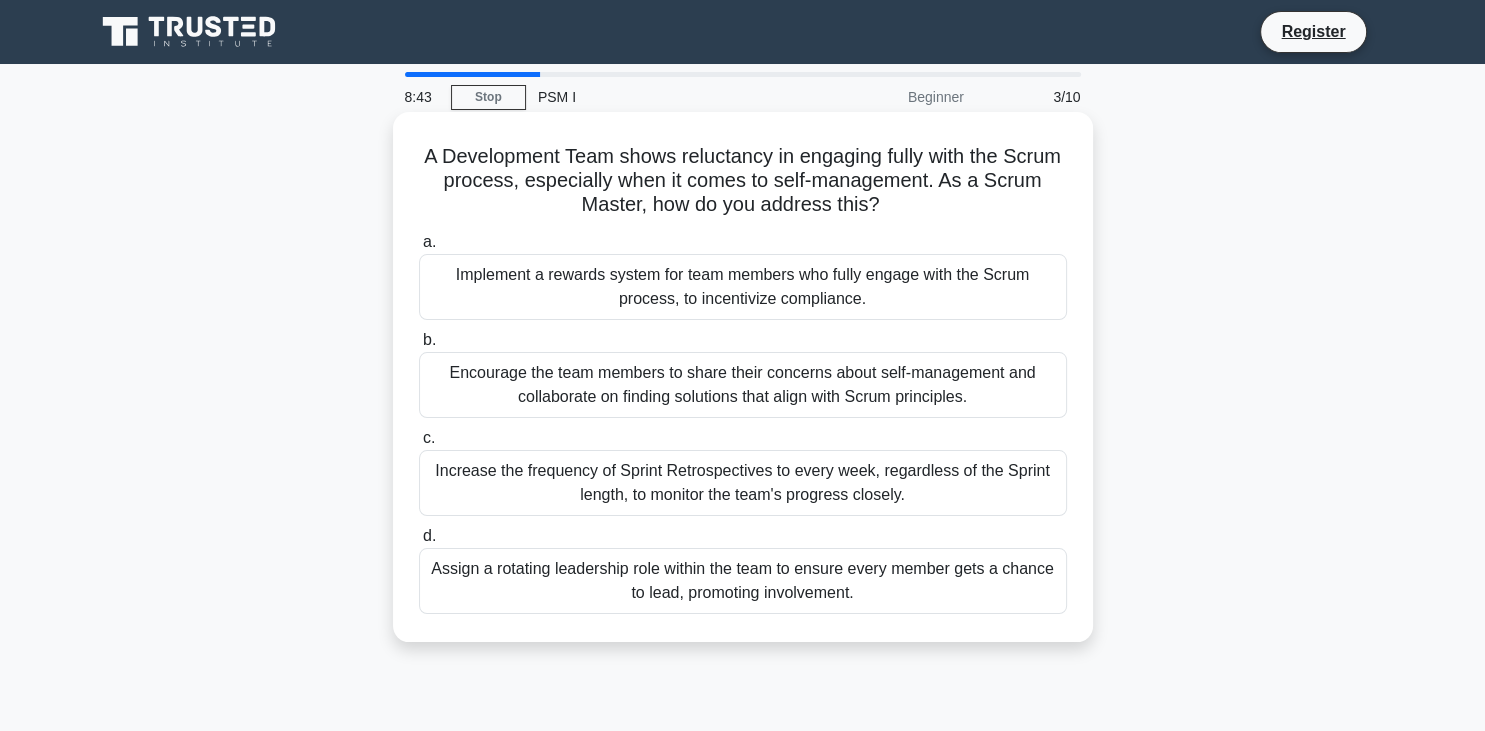 click on "Assign a rotating leadership role within the team to ensure every member gets a chance to lead, promoting involvement." at bounding box center [743, 581] 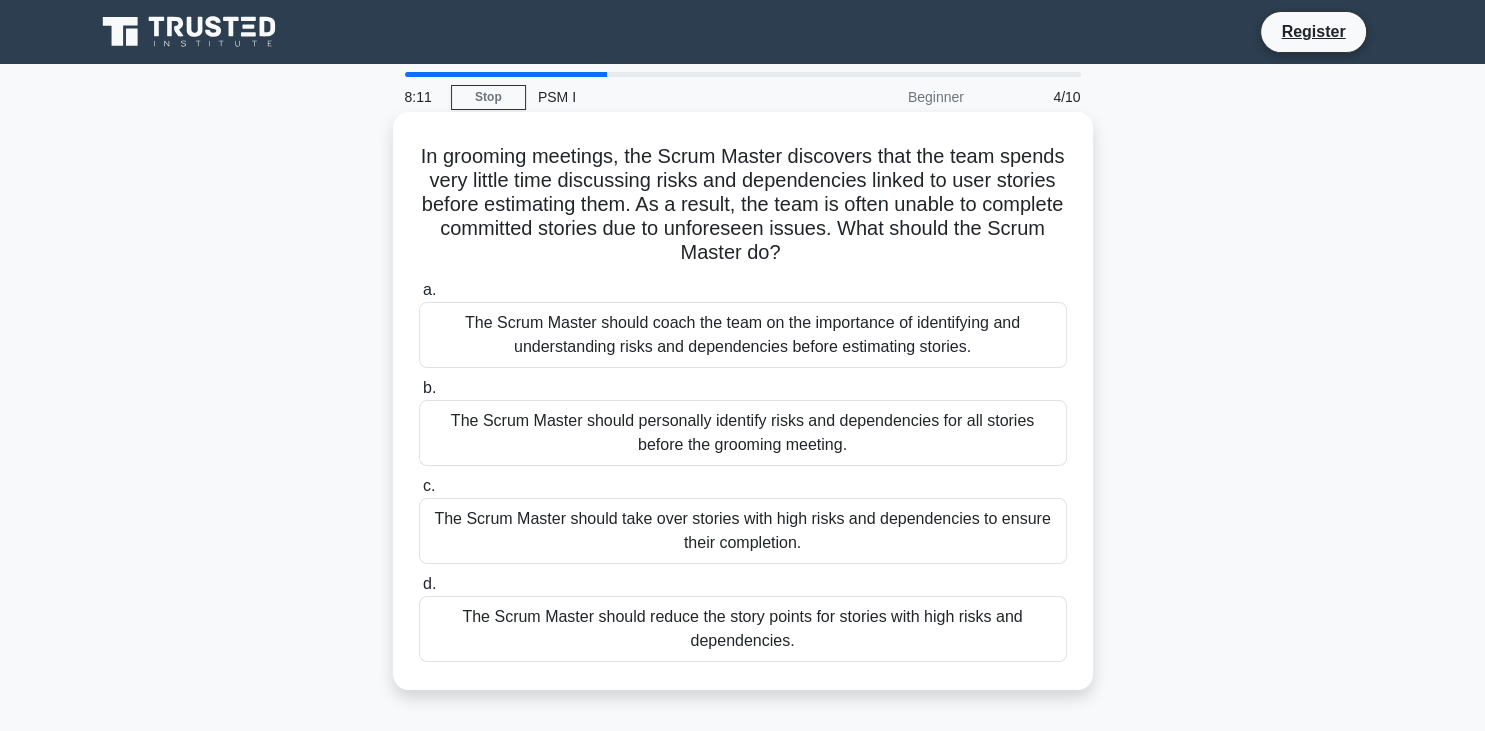 click on "The Scrum Master should coach the team on the importance of identifying and understanding risks and dependencies before estimating stories." at bounding box center [743, 335] 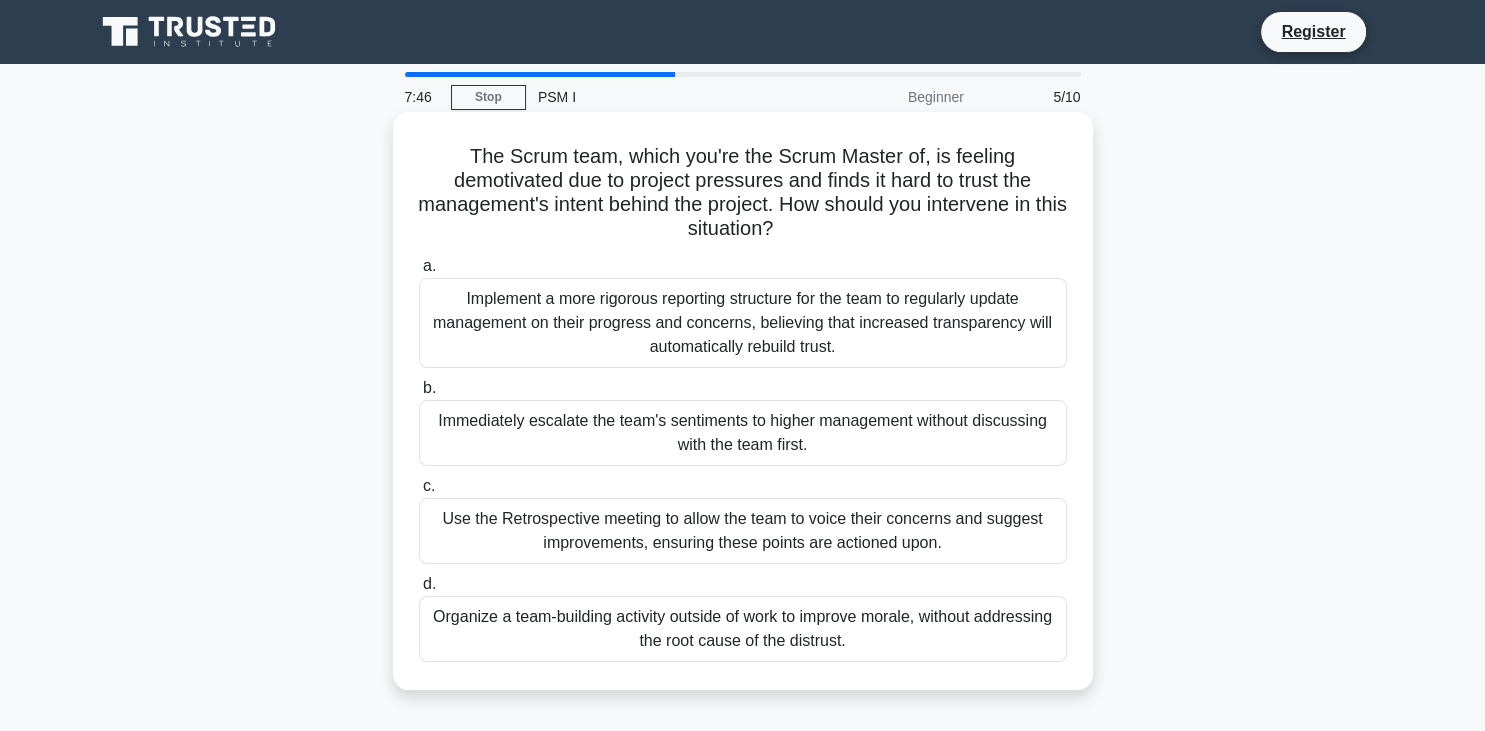 click on "Use the Retrospective meeting to allow the team to voice their concerns and suggest improvements, ensuring these points are actioned upon." at bounding box center [743, 531] 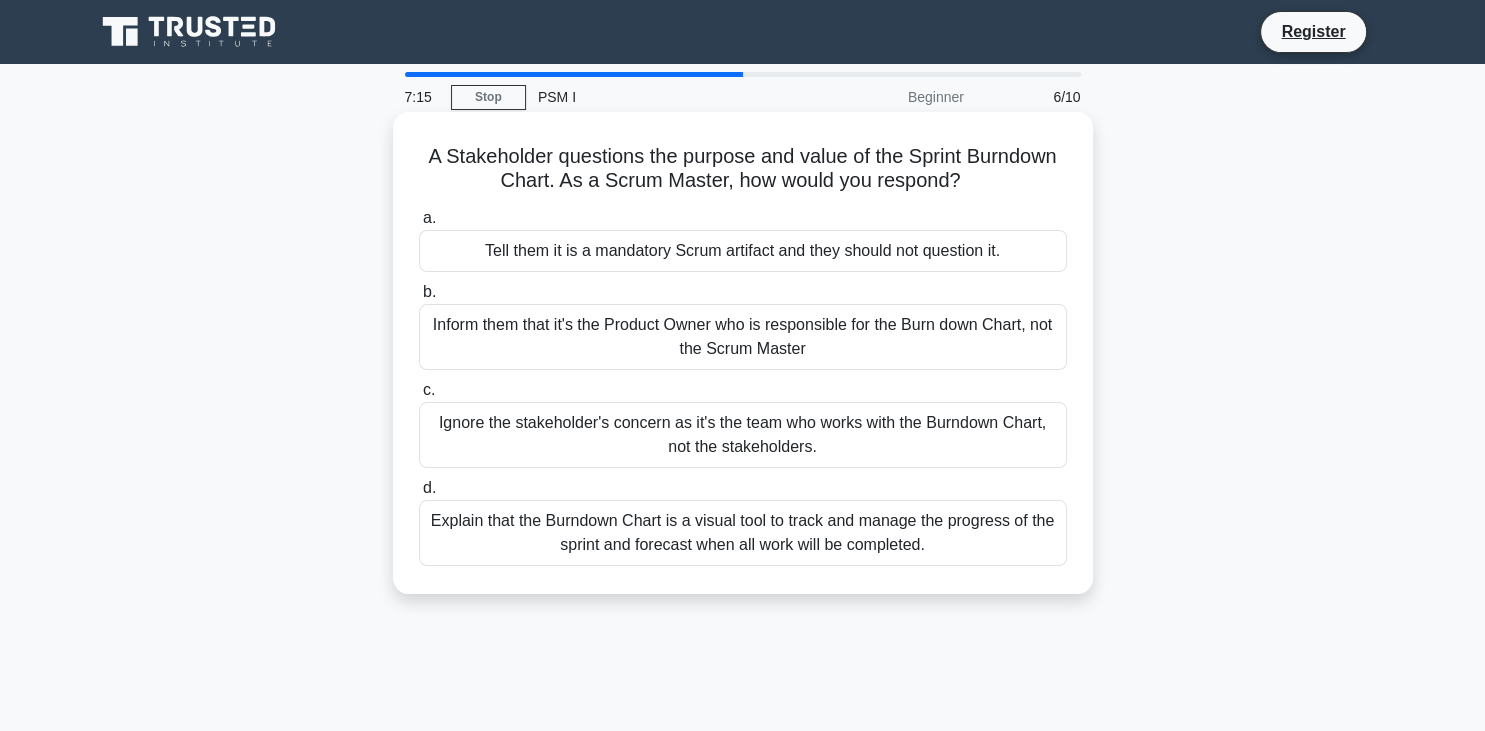 click on "Explain that the Burndown Chart is a visual tool to track and manage the progress of the sprint and forecast when all work will be completed." at bounding box center (743, 533) 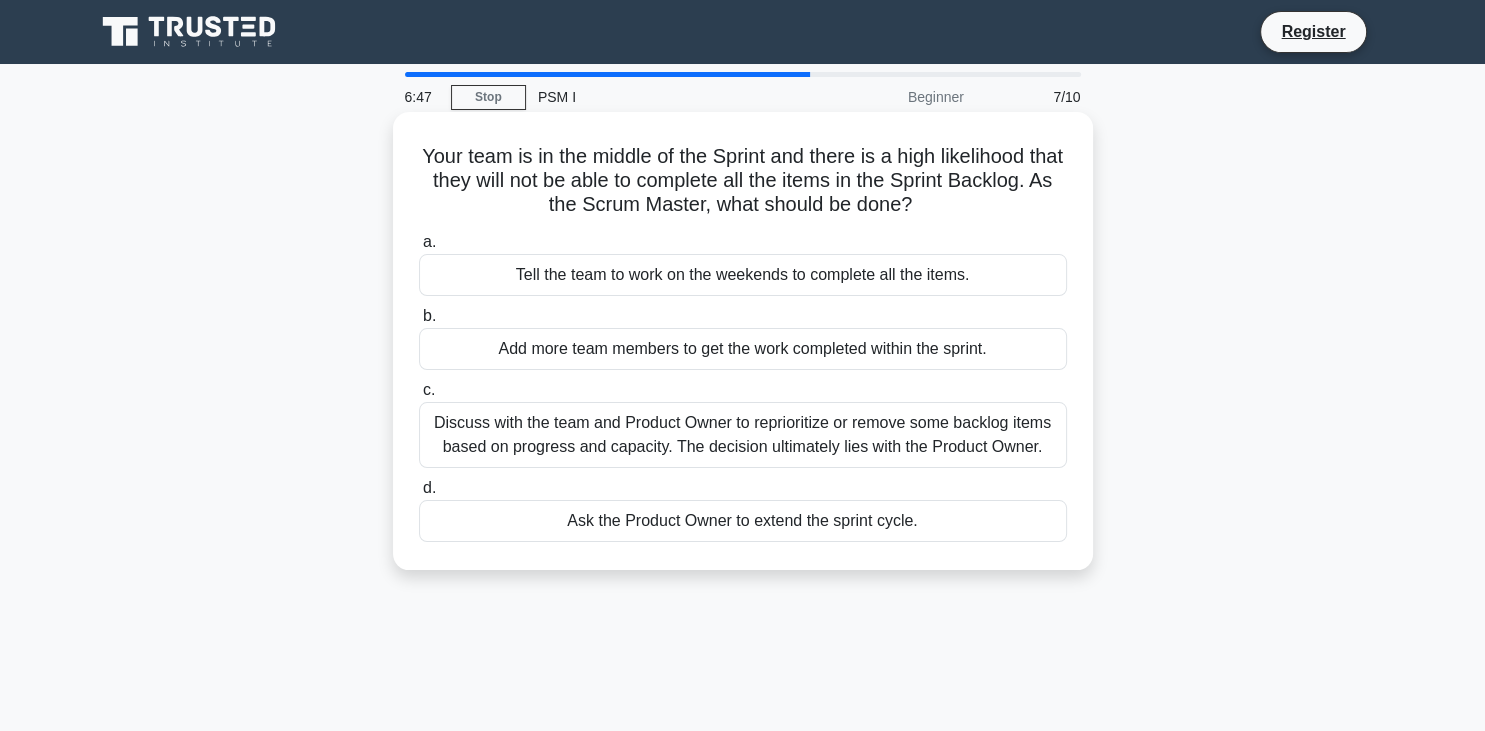 click on "Discuss with the team and Product Owner to reprioritize or remove some backlog items based on progress and capacity. The decision ultimately lies with the Product Owner." at bounding box center [743, 435] 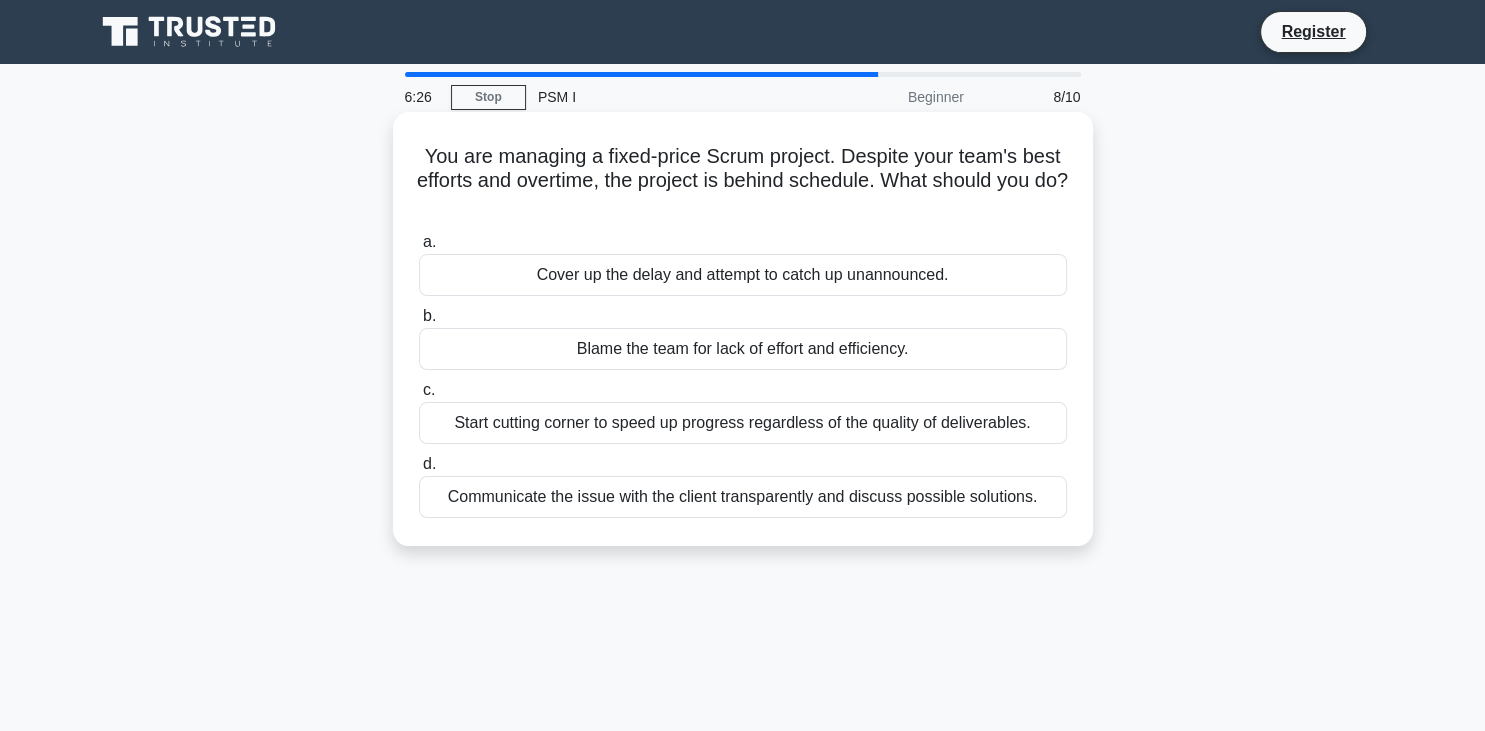 click on "Communicate the issue with the client transparently and discuss possible solutions." at bounding box center (743, 497) 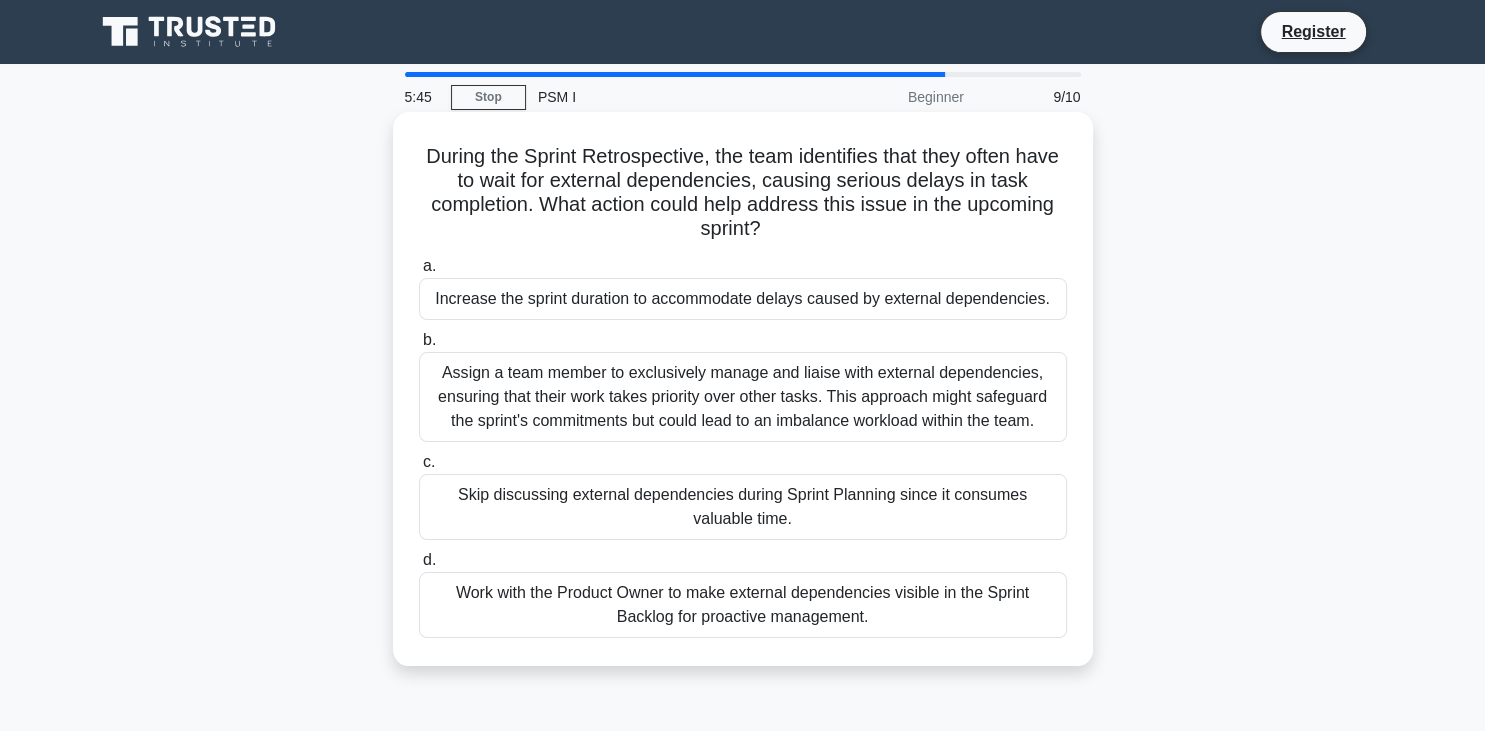 click on "Work with the Product Owner to make external dependencies visible in the Sprint Backlog for proactive management." at bounding box center [743, 605] 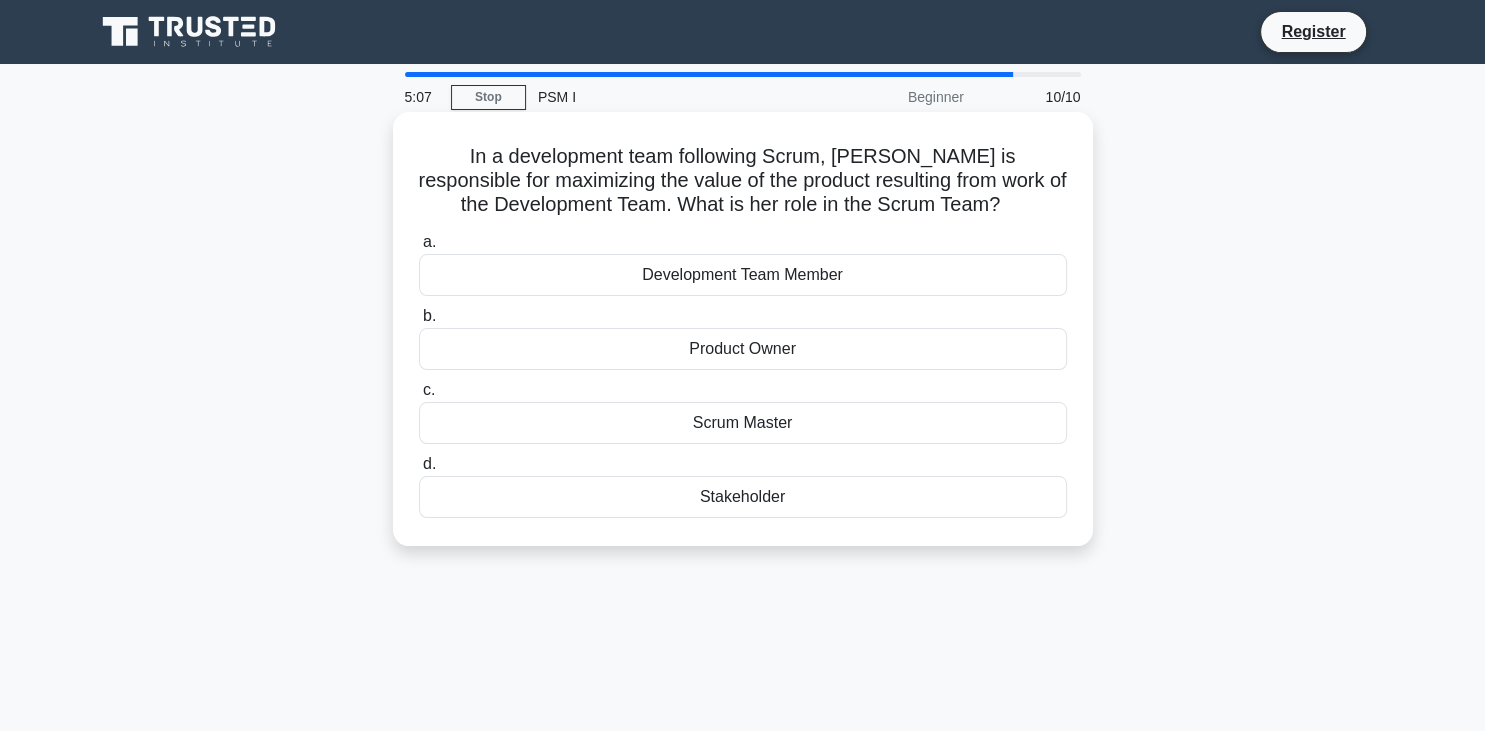 click on "Development Team Member" at bounding box center (743, 275) 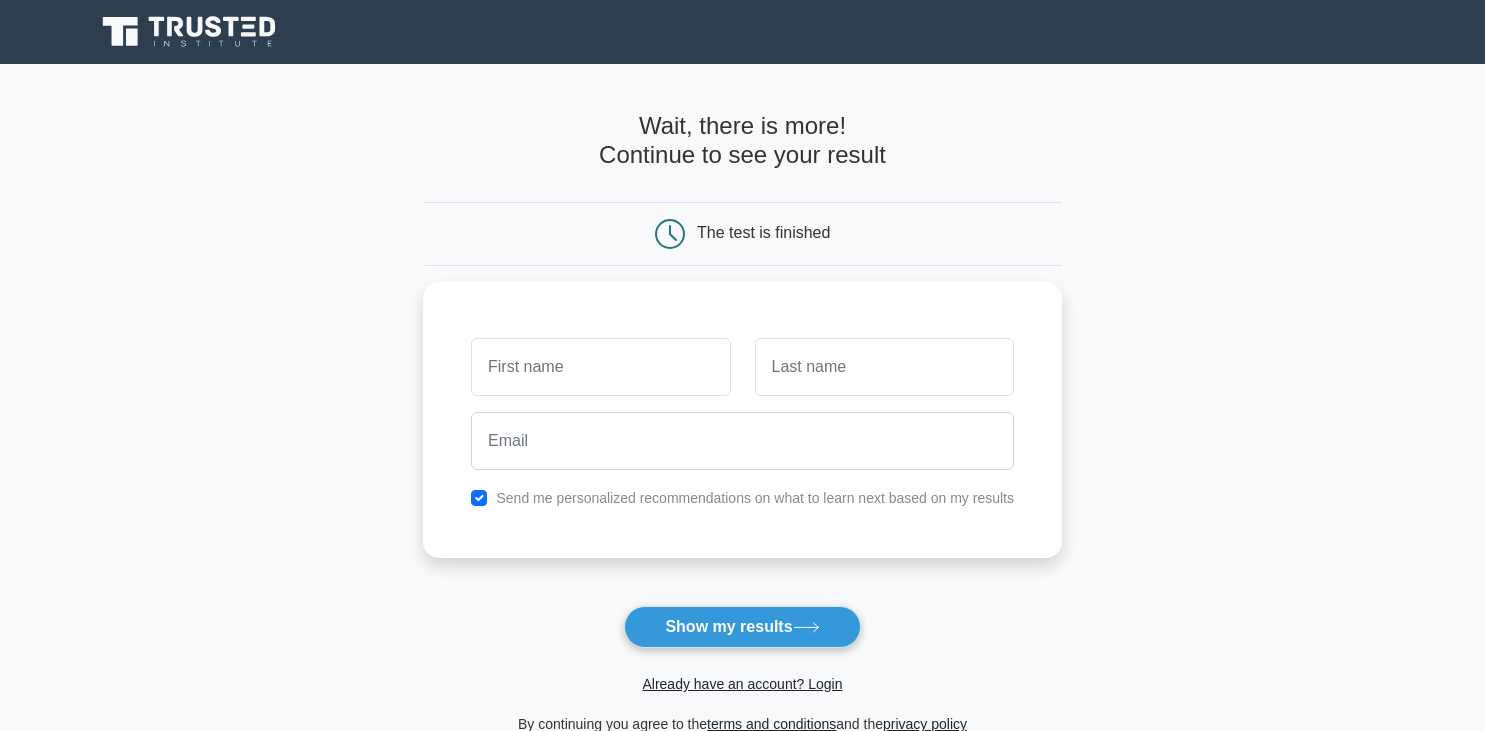 scroll, scrollTop: 0, scrollLeft: 0, axis: both 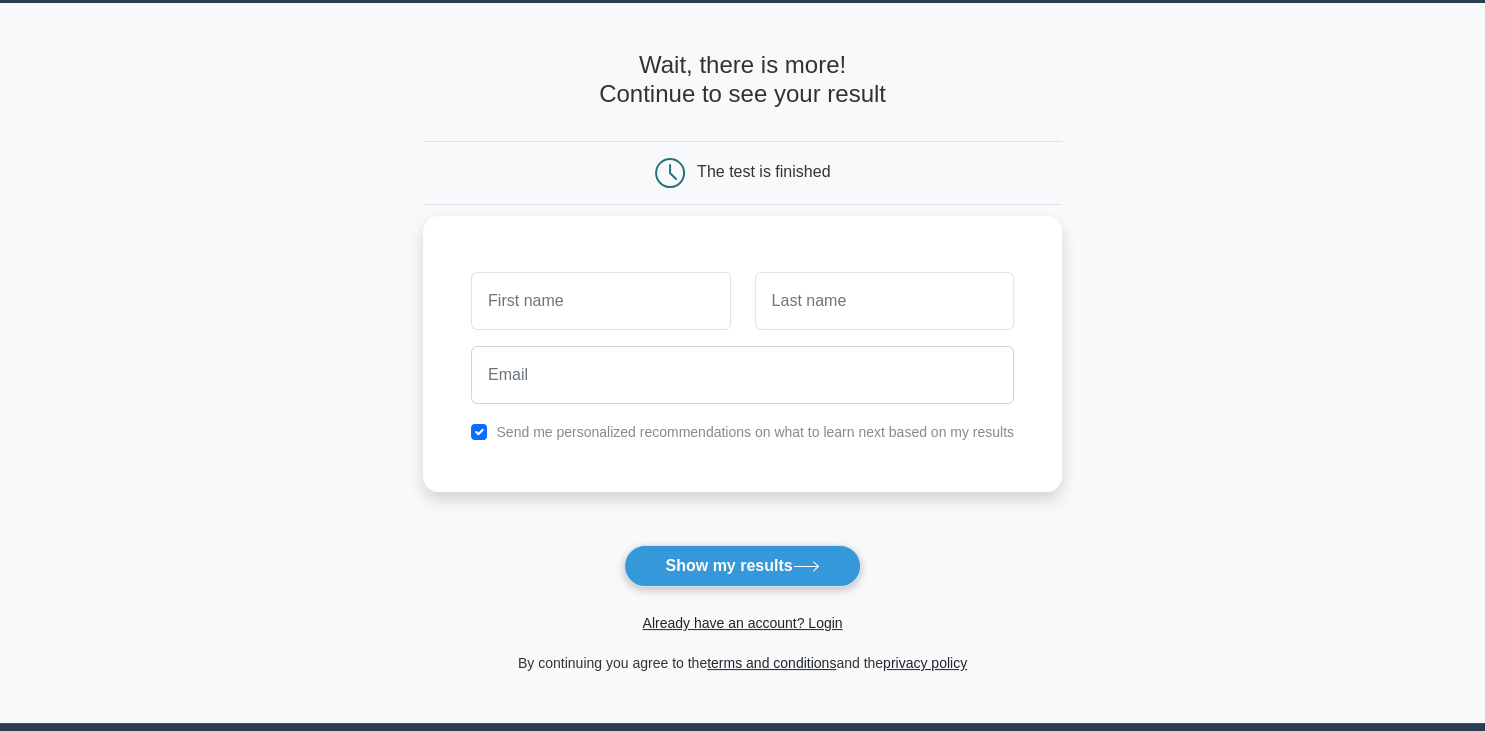 click at bounding box center [600, 301] 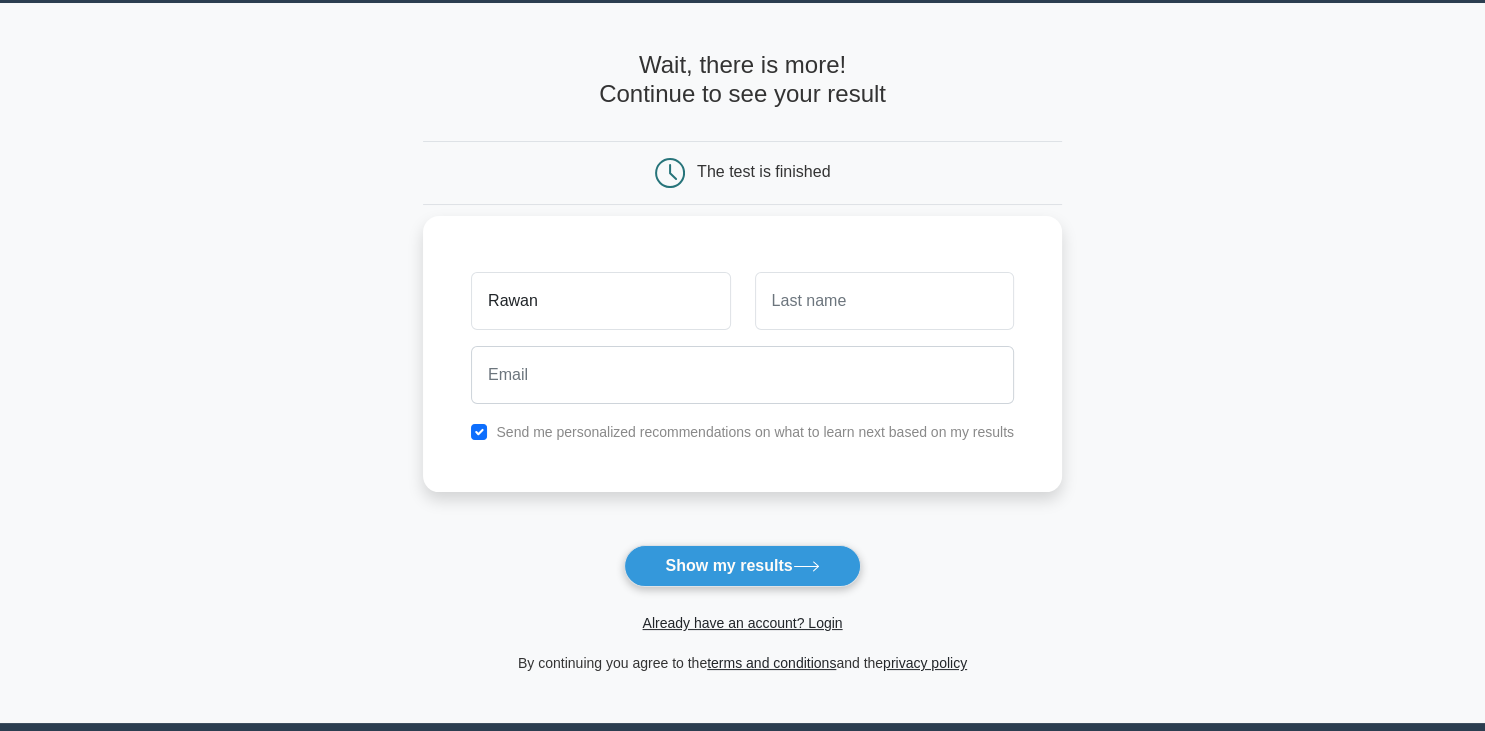 type on "Rawan" 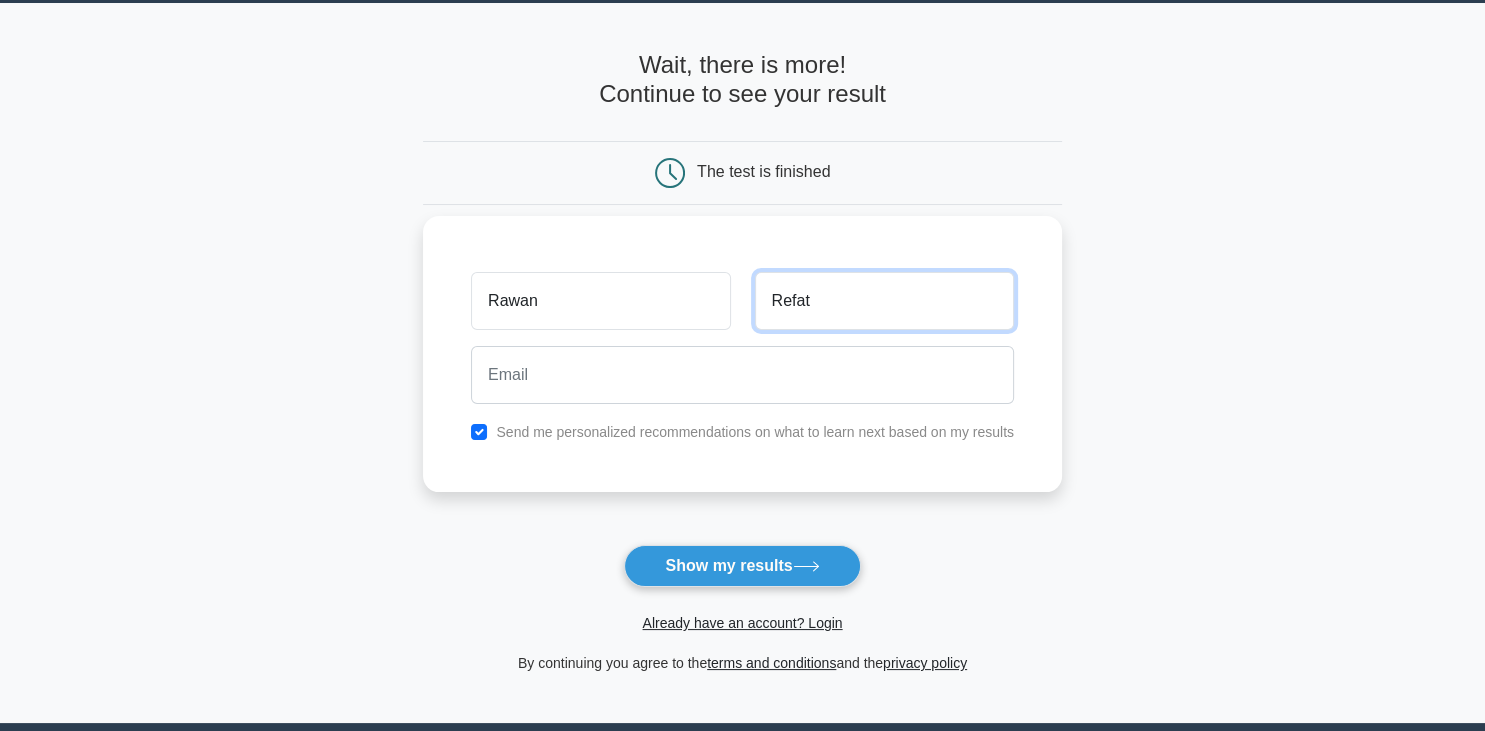 type on "Refat" 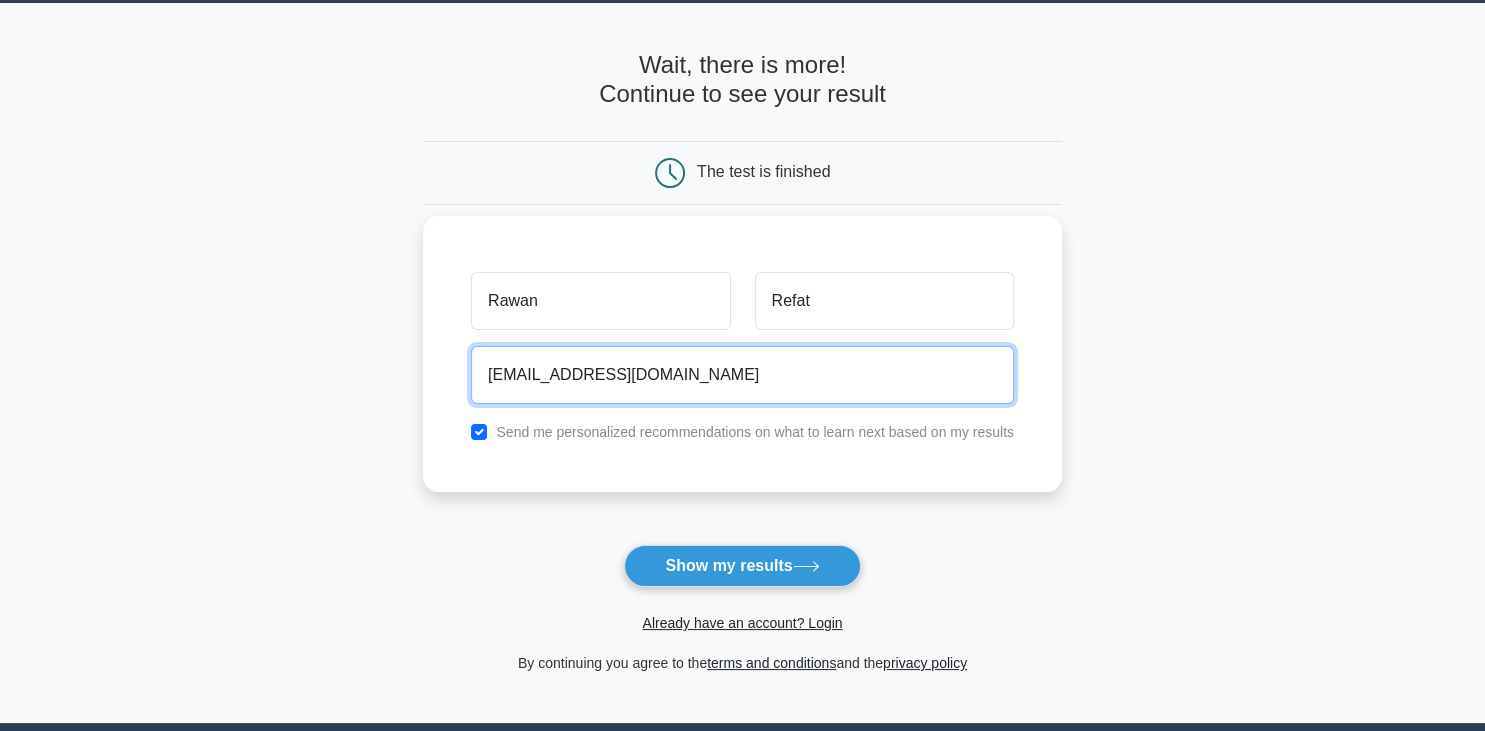 type on "rawarefat@yahoo.com" 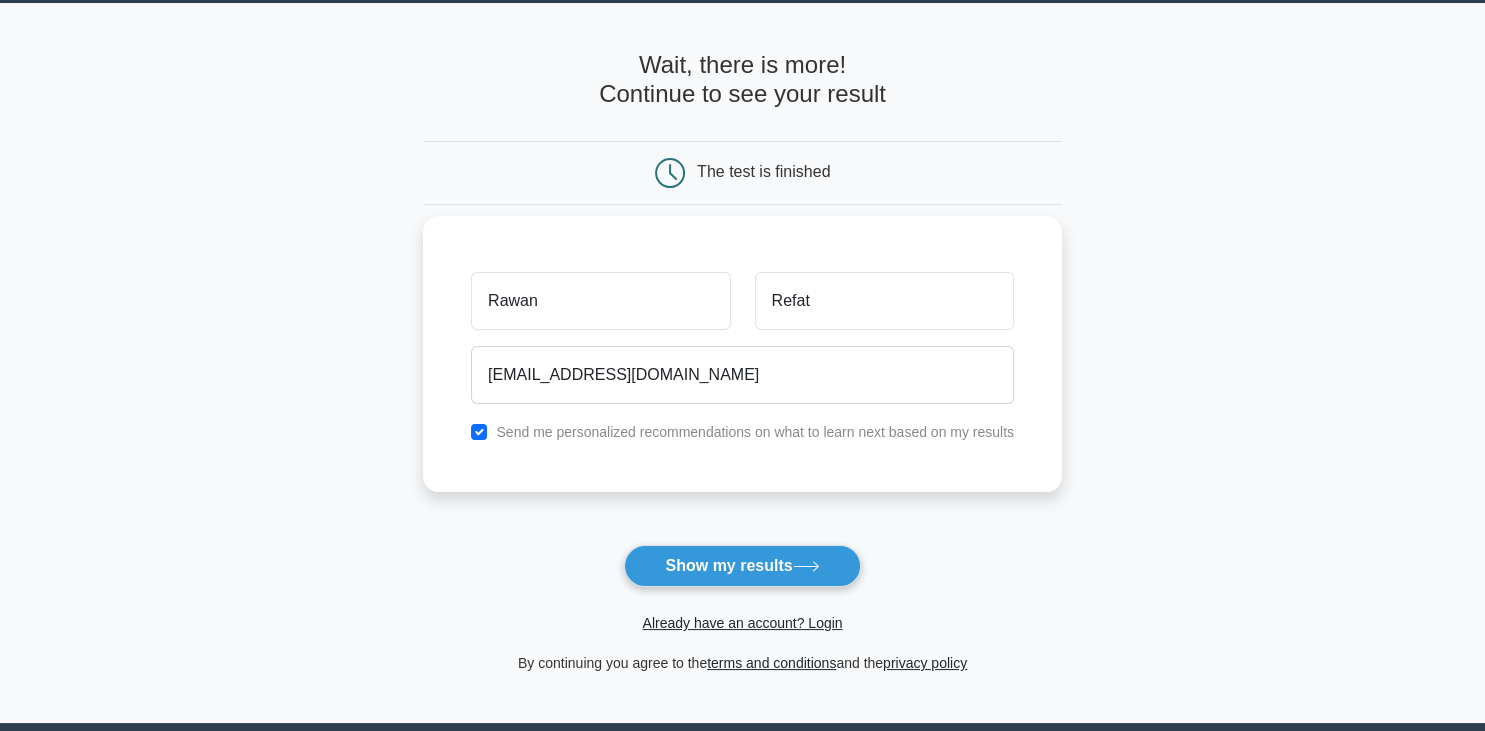 click on "Send me personalized recommendations on what to learn next based on my results" at bounding box center (742, 432) 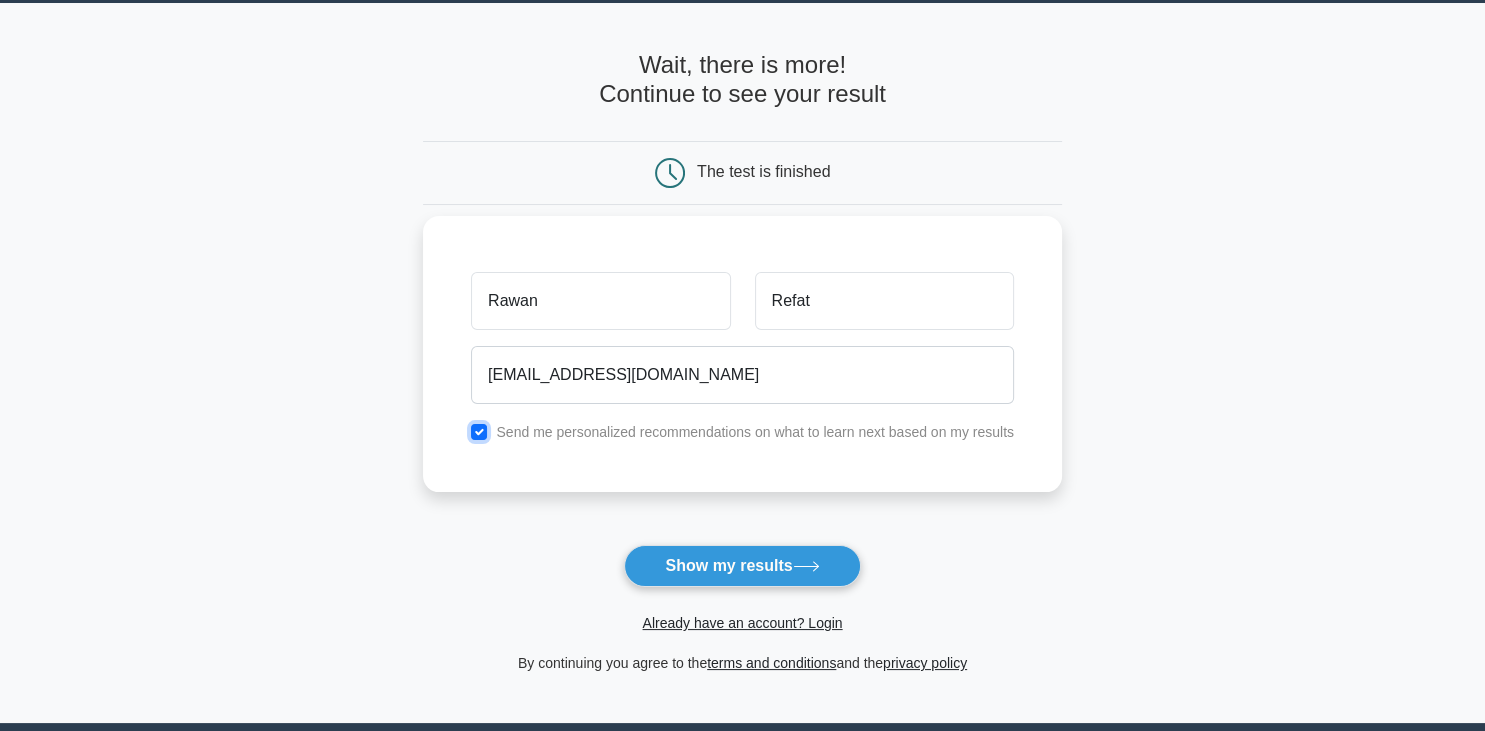 click at bounding box center (479, 432) 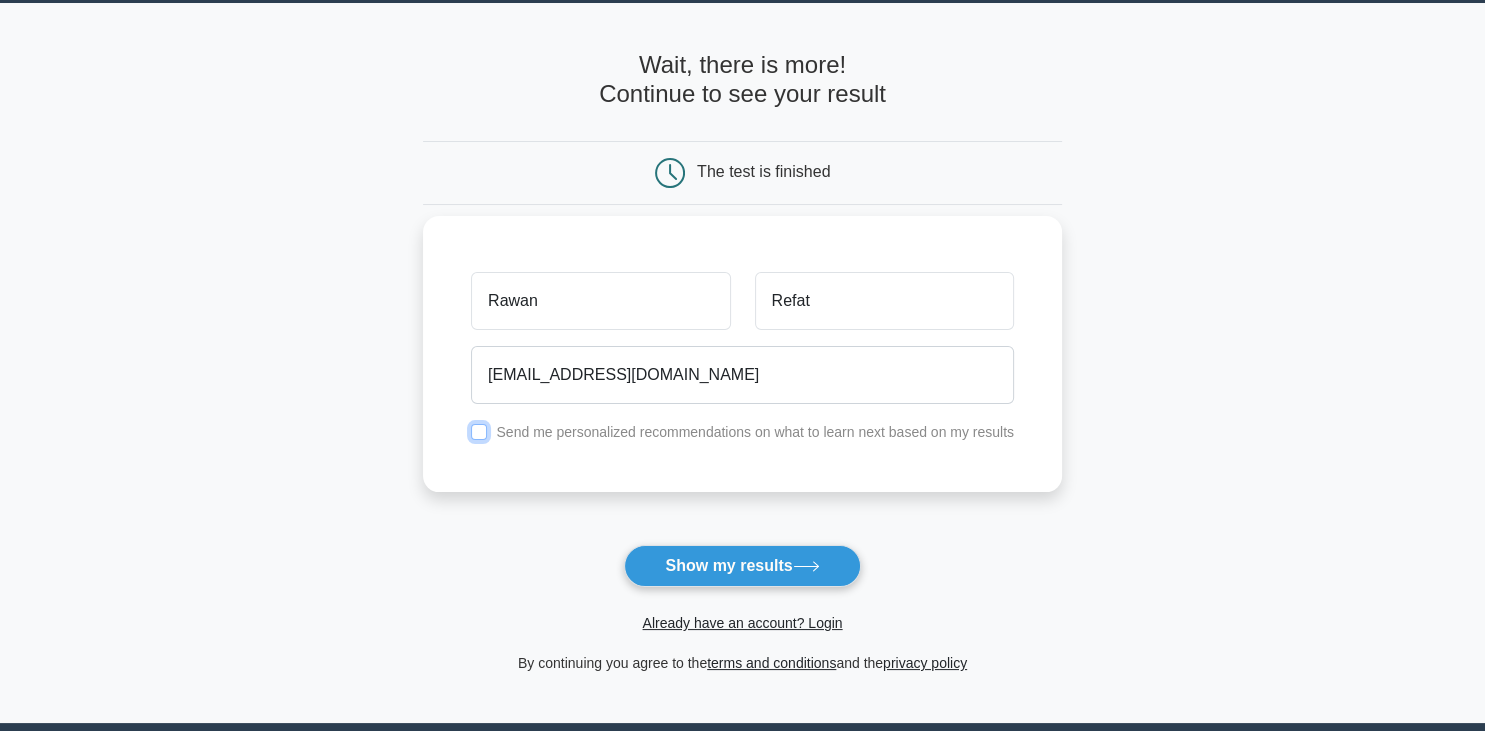 click at bounding box center [479, 432] 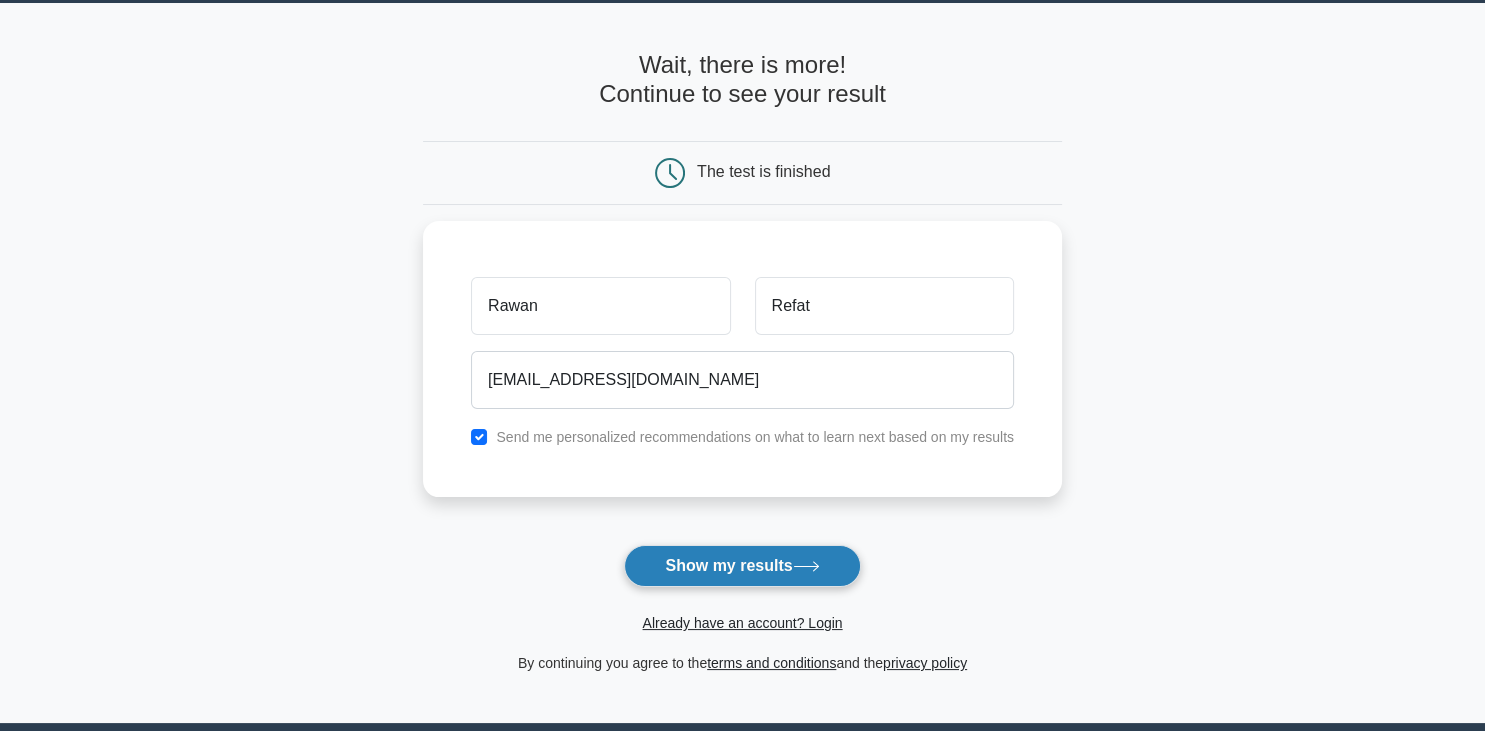 click on "Show my results" at bounding box center [742, 566] 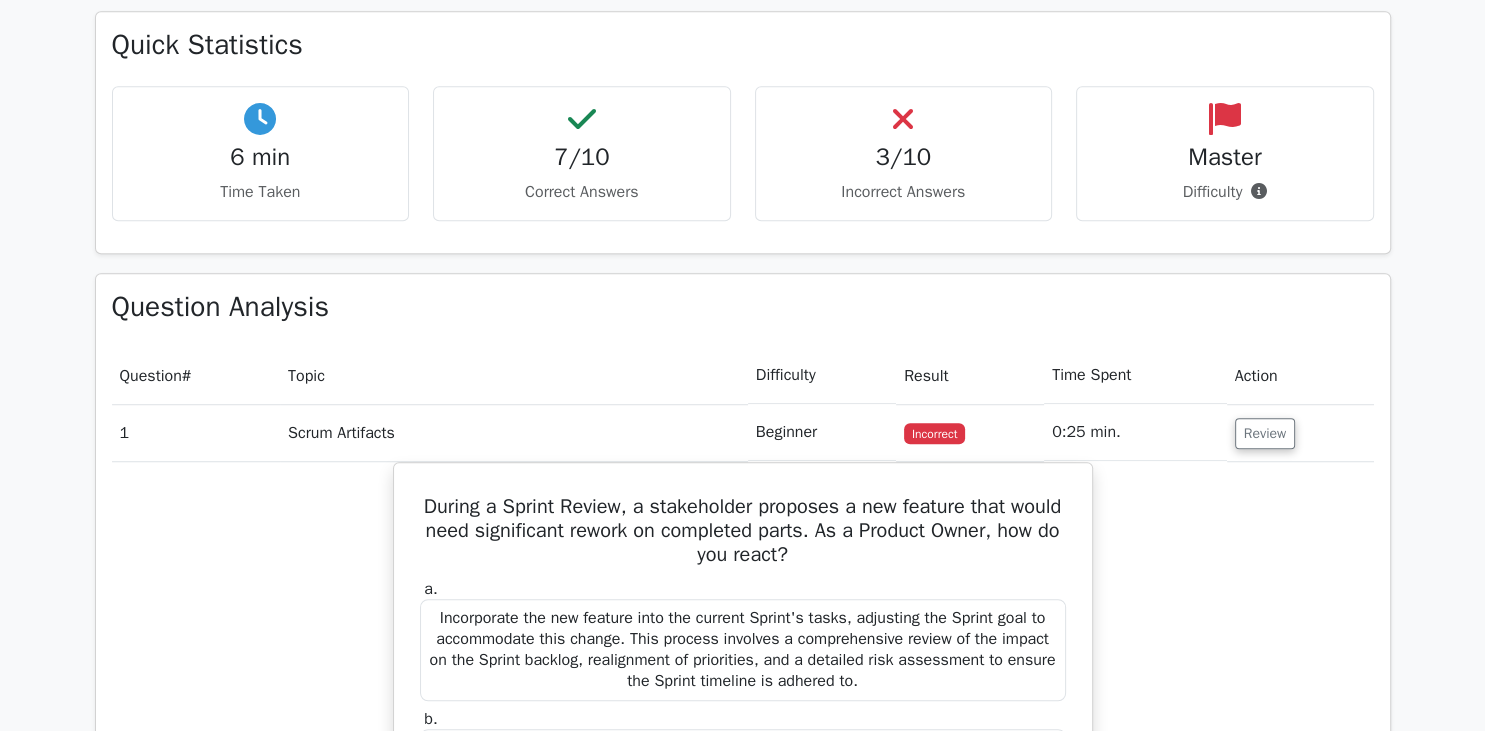 scroll, scrollTop: 1267, scrollLeft: 0, axis: vertical 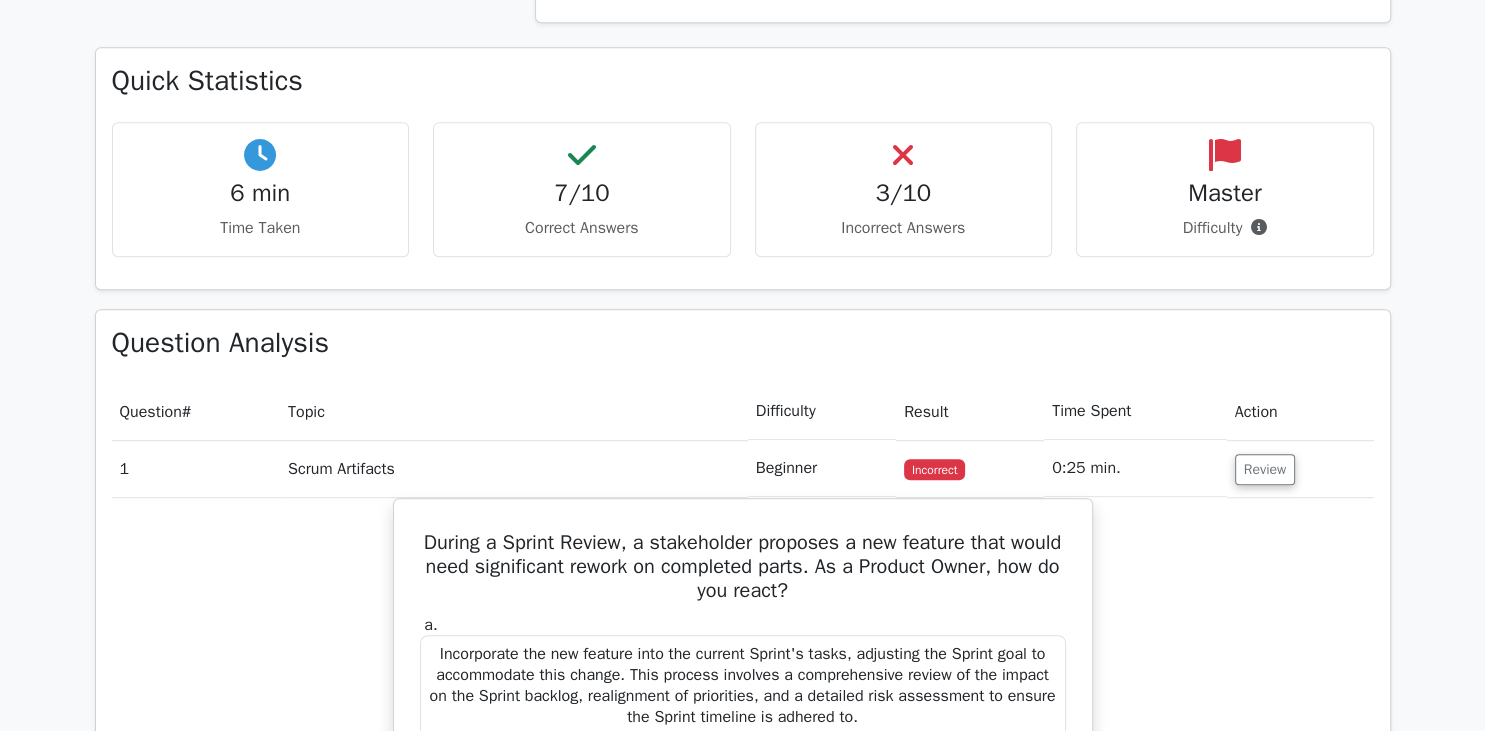 click on "Incorrect" at bounding box center (934, 469) 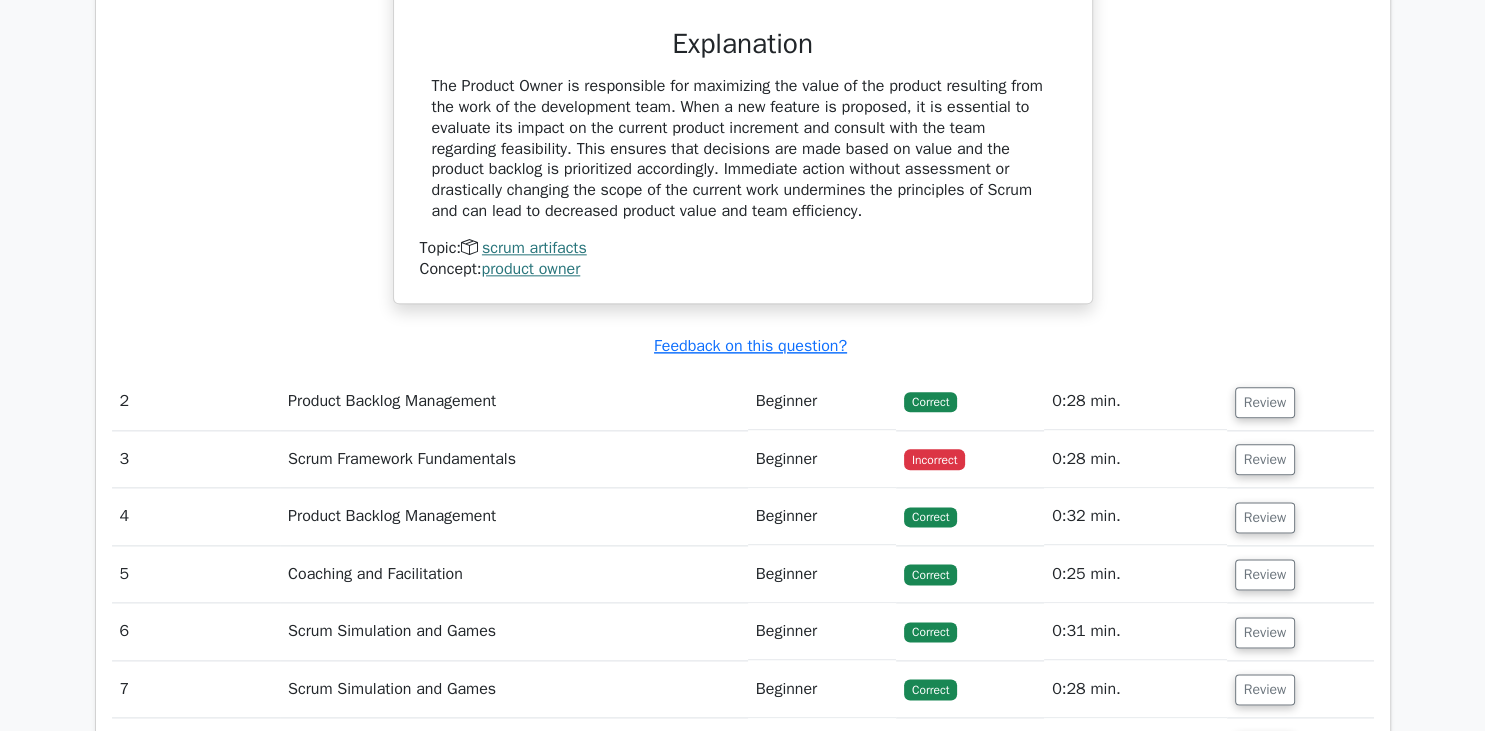scroll, scrollTop: 2323, scrollLeft: 0, axis: vertical 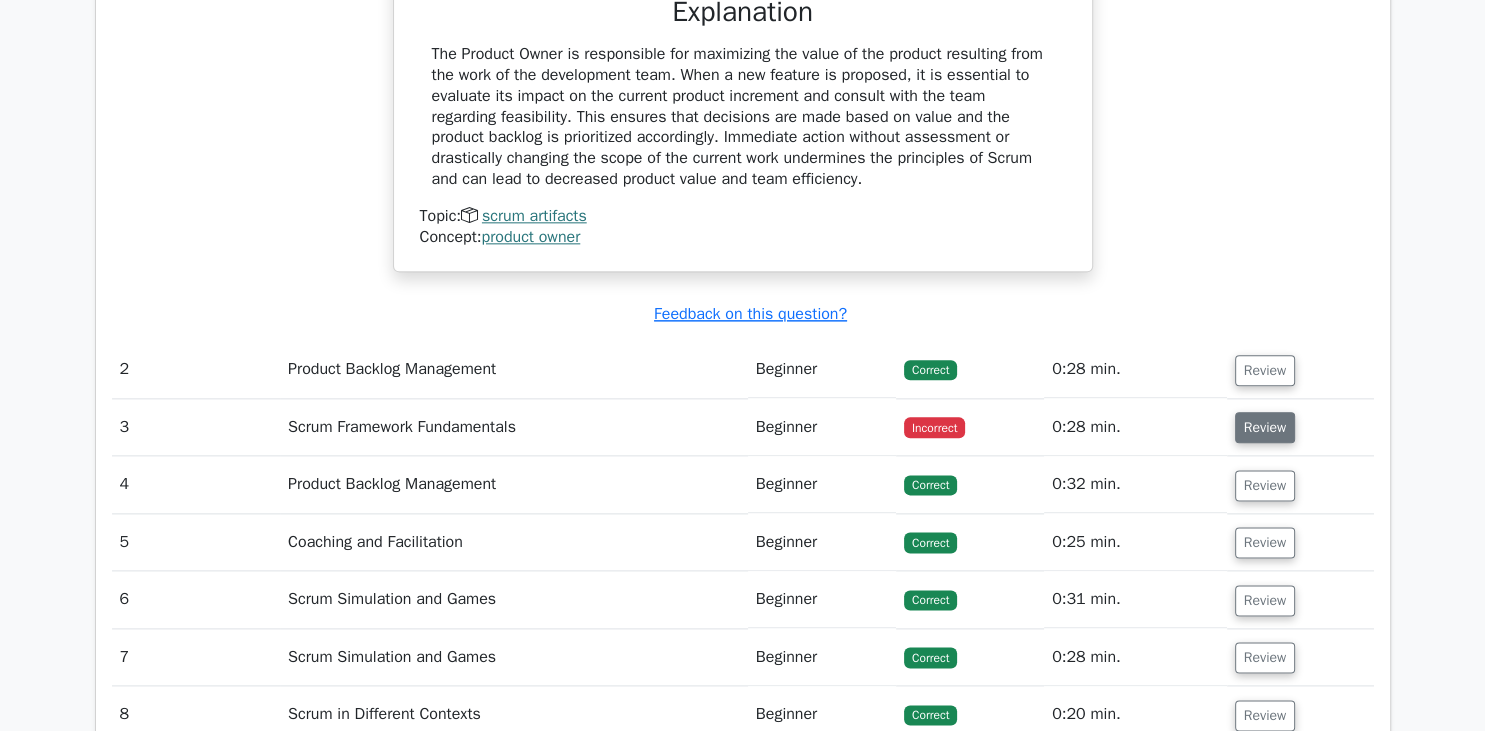 click on "Review" at bounding box center (1265, 427) 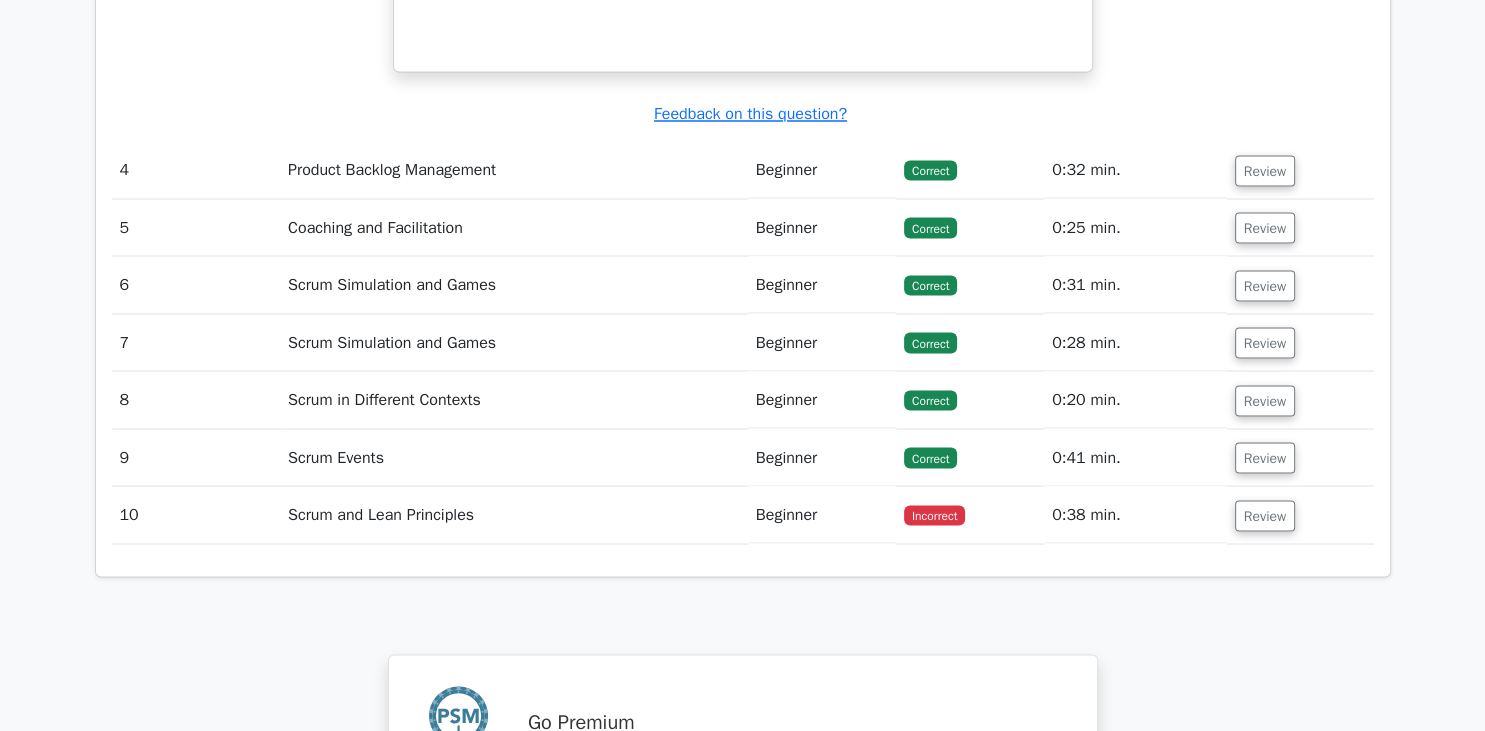scroll, scrollTop: 3590, scrollLeft: 0, axis: vertical 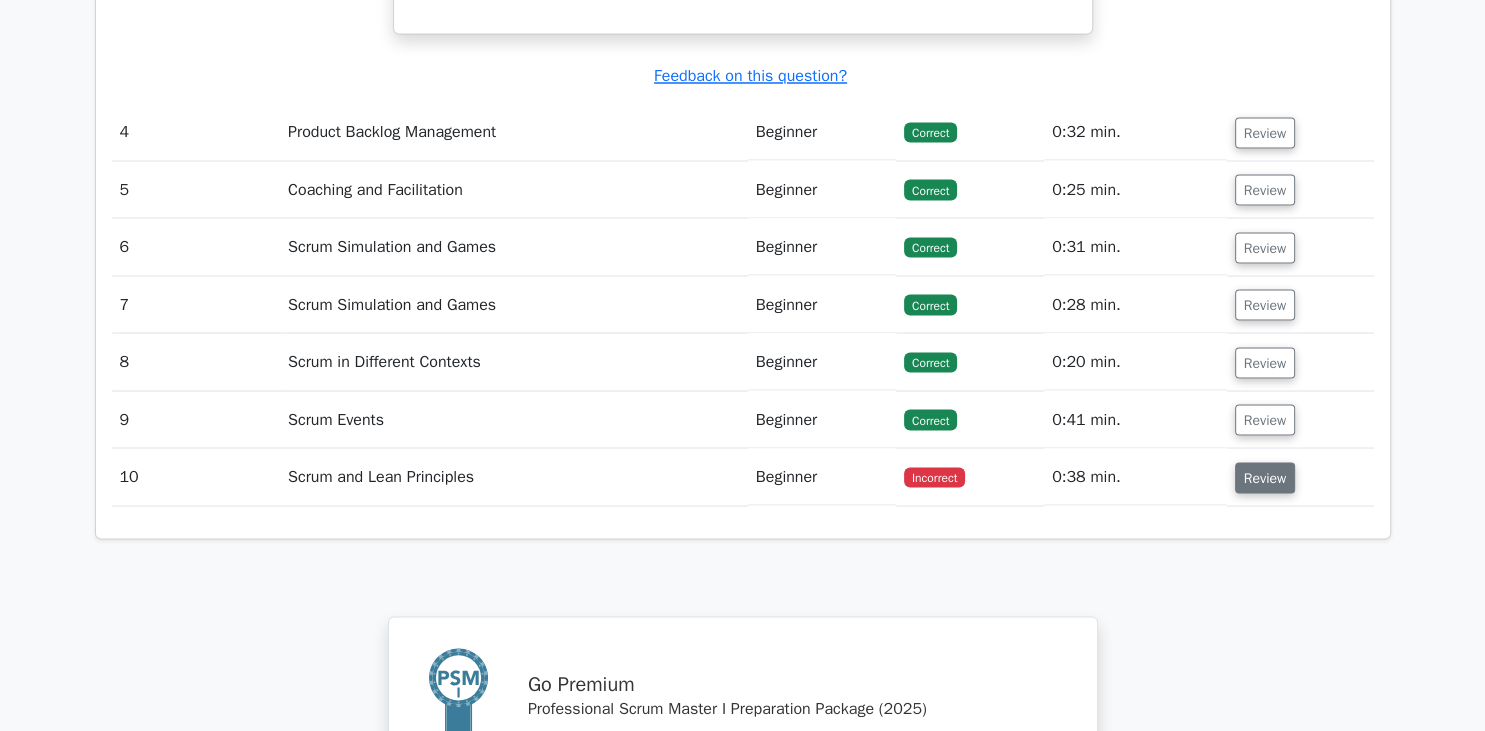 click on "Review" at bounding box center (1265, 477) 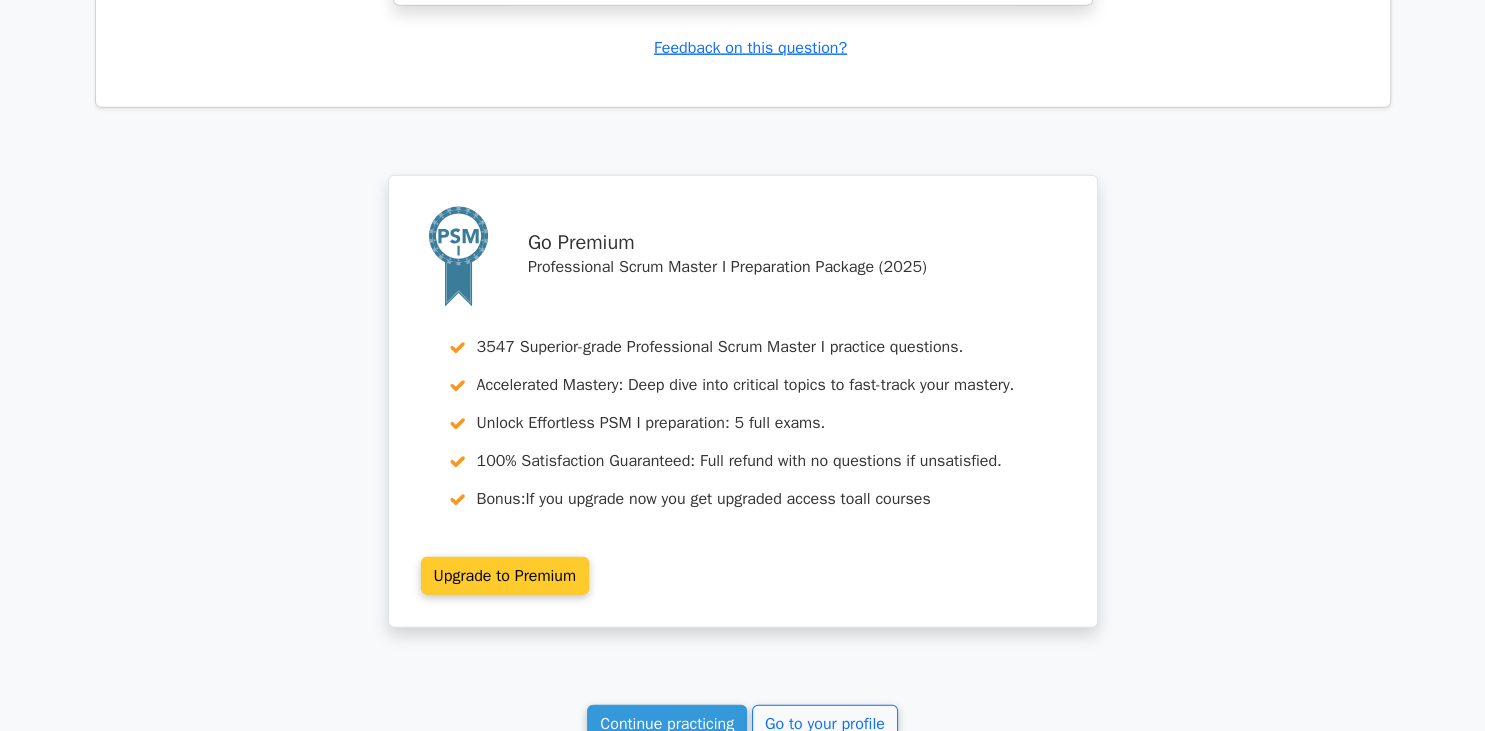 scroll, scrollTop: 5142, scrollLeft: 0, axis: vertical 